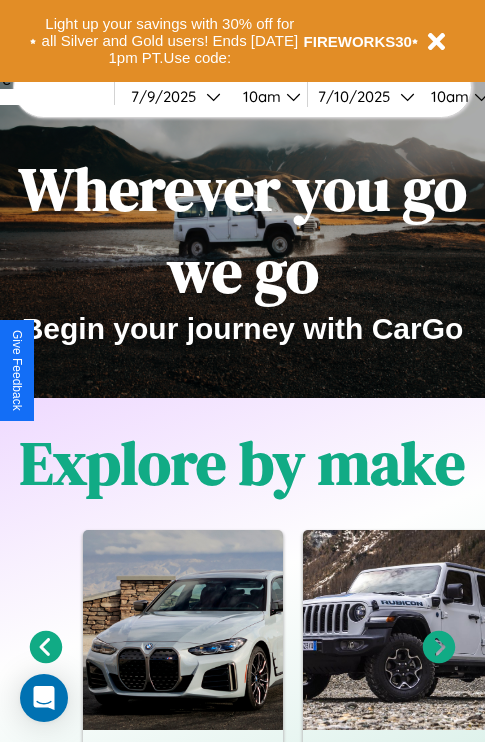 scroll, scrollTop: 308, scrollLeft: 0, axis: vertical 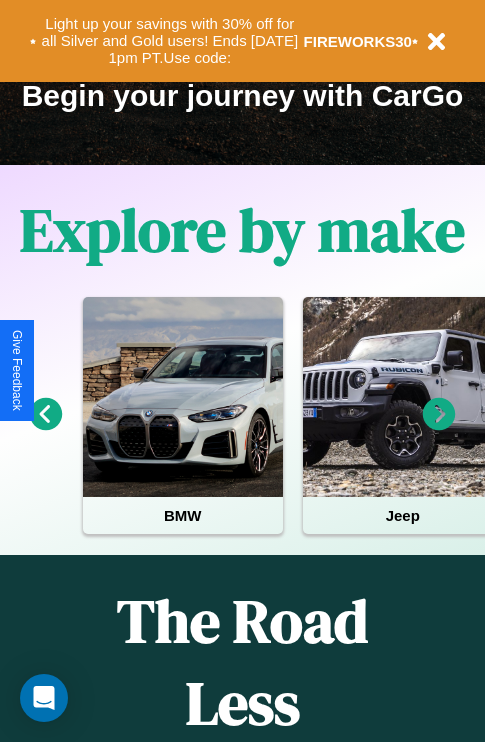 click 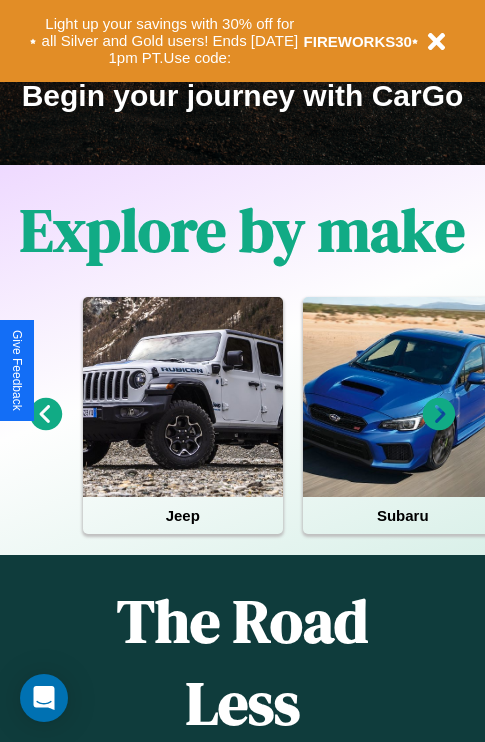 click 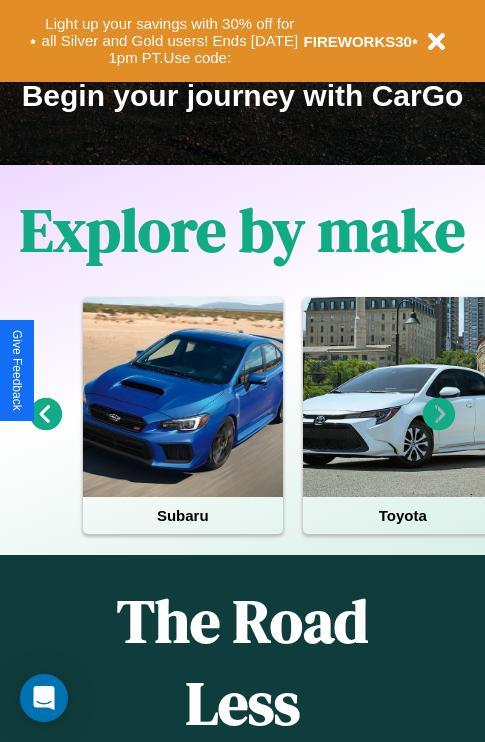 click 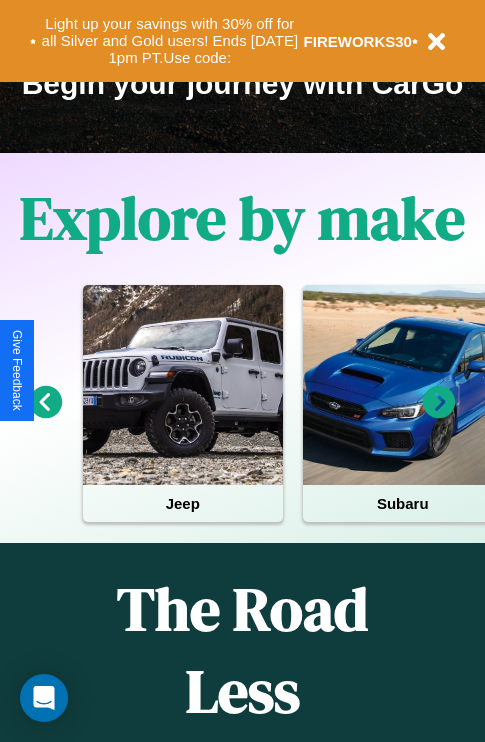 scroll, scrollTop: 308, scrollLeft: 0, axis: vertical 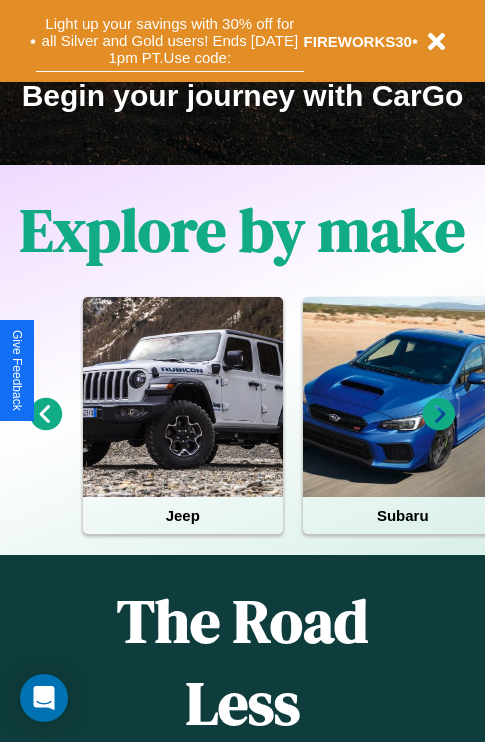 click on "Light up your savings with 30% off for all Silver and Gold users! Ends [DATE] 1pm PT.  Use code:" at bounding box center (170, 41) 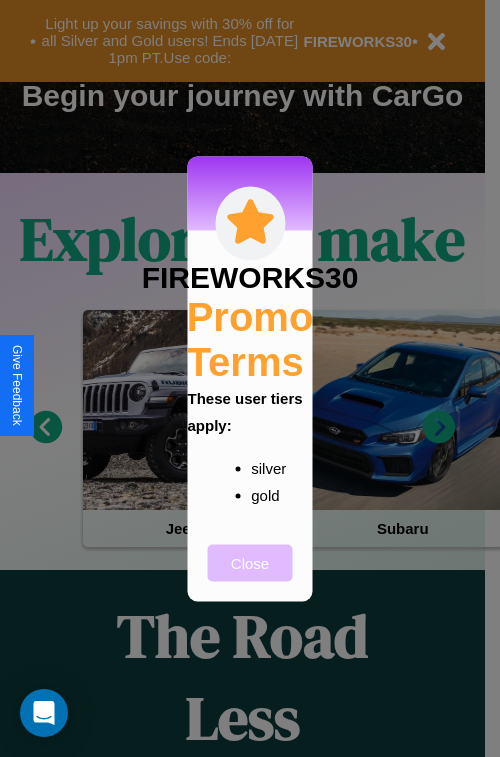 click on "Close" at bounding box center (250, 562) 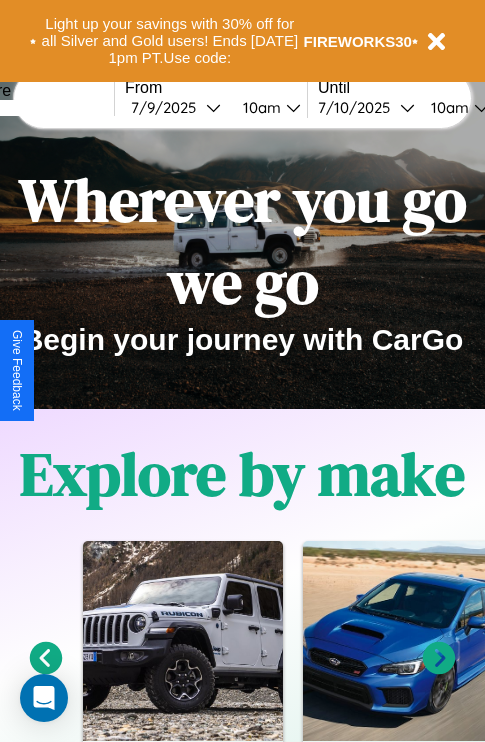 scroll, scrollTop: 0, scrollLeft: 0, axis: both 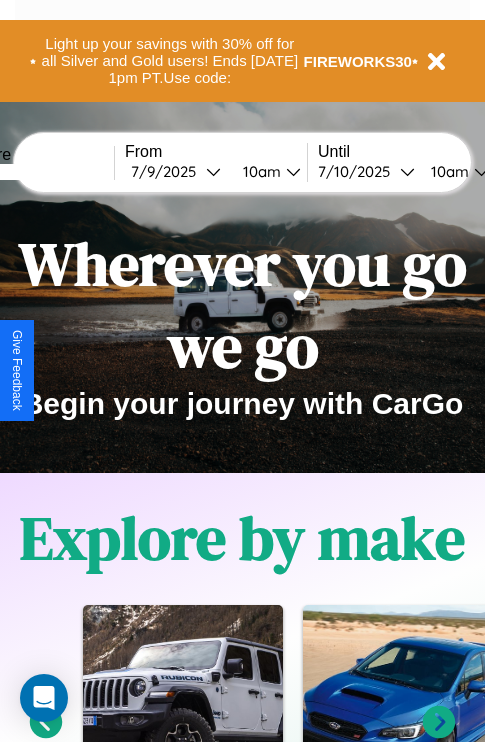 click at bounding box center [39, 172] 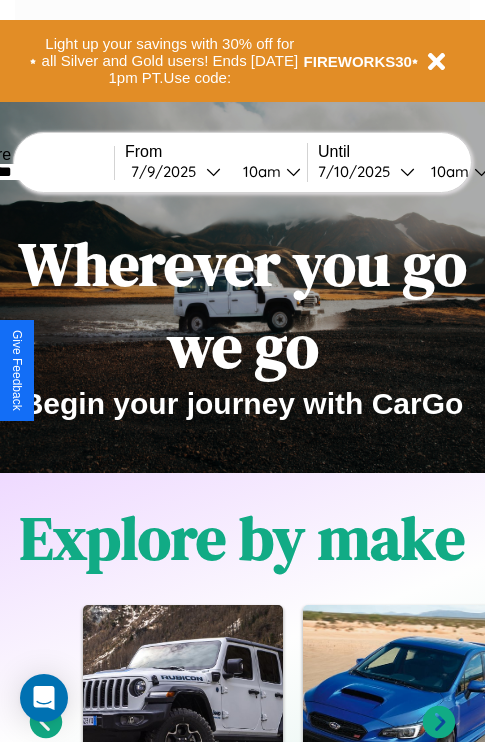 type on "********" 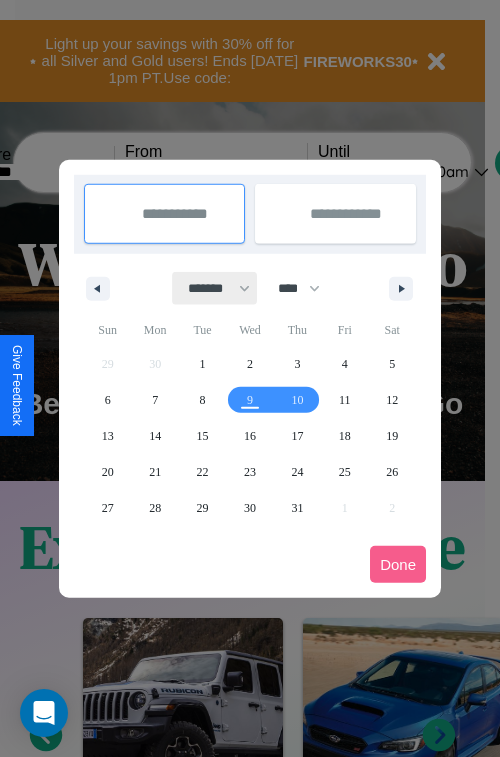 click on "******* ******** ***** ***** *** **** **** ****** ********* ******* ******** ********" at bounding box center [215, 288] 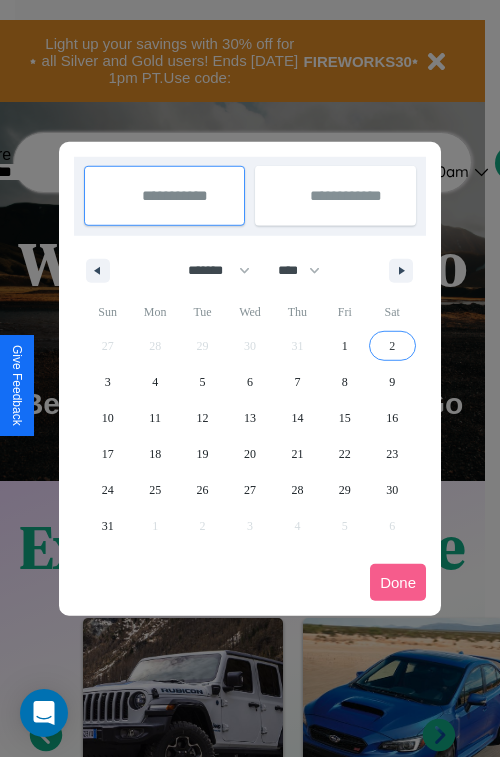 click on "2" at bounding box center [392, 346] 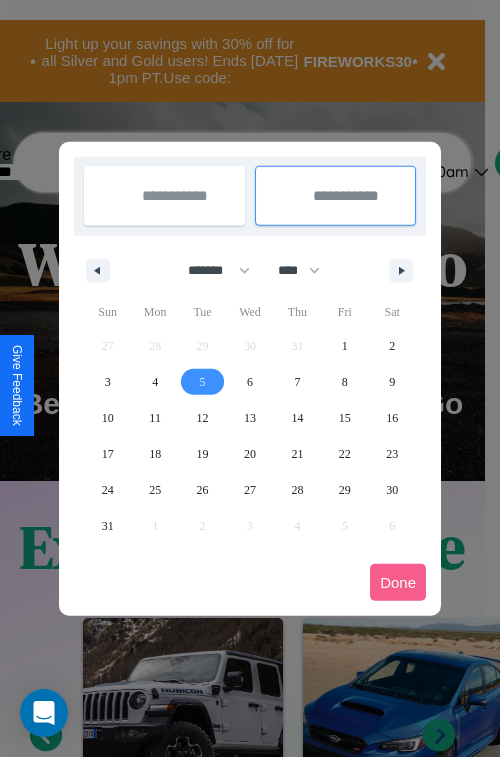 click on "5" at bounding box center (203, 382) 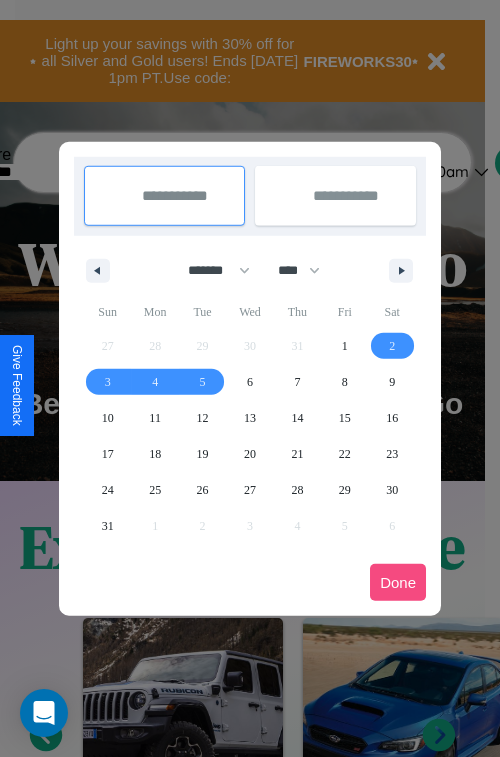 click on "Done" at bounding box center (398, 582) 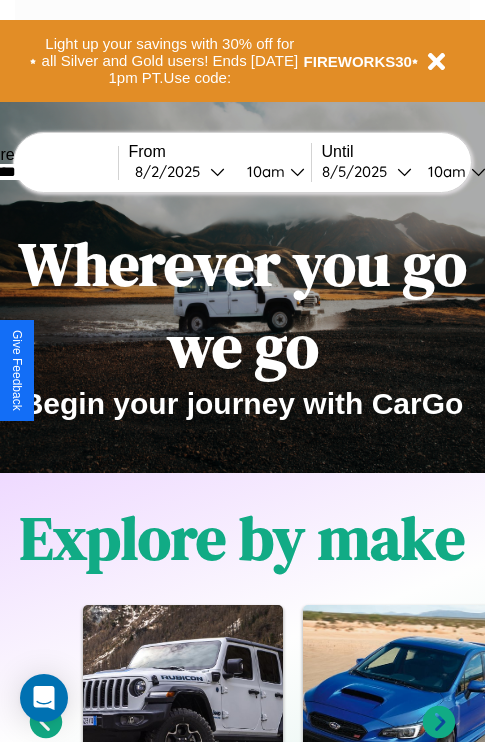 scroll, scrollTop: 0, scrollLeft: 68, axis: horizontal 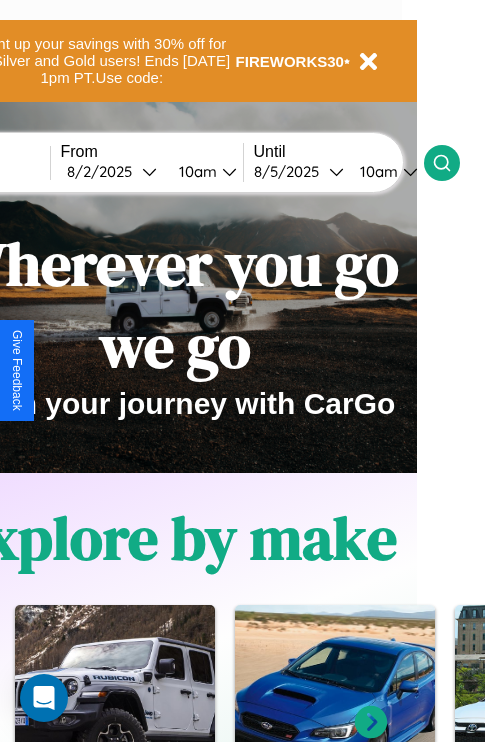 click 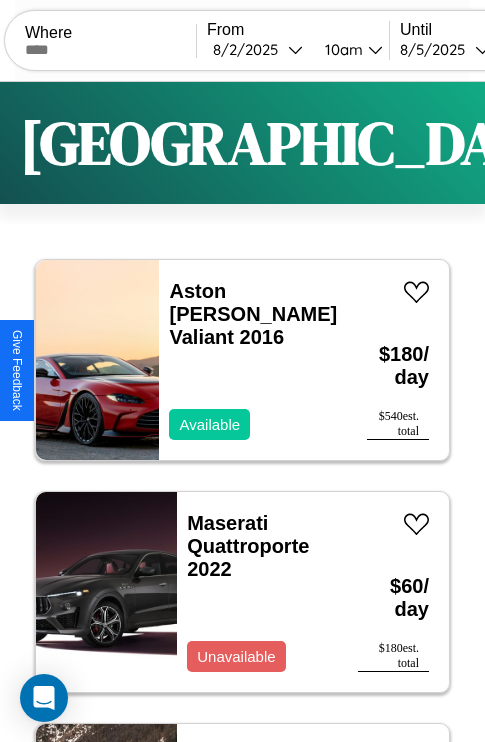 scroll, scrollTop: 66, scrollLeft: 0, axis: vertical 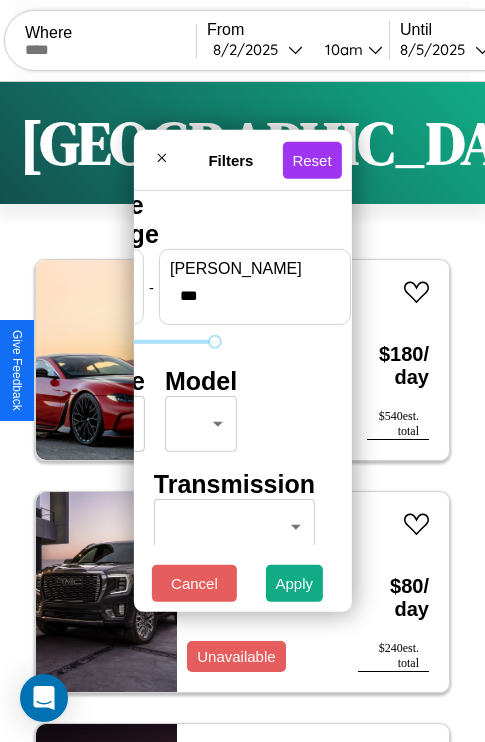 type on "***" 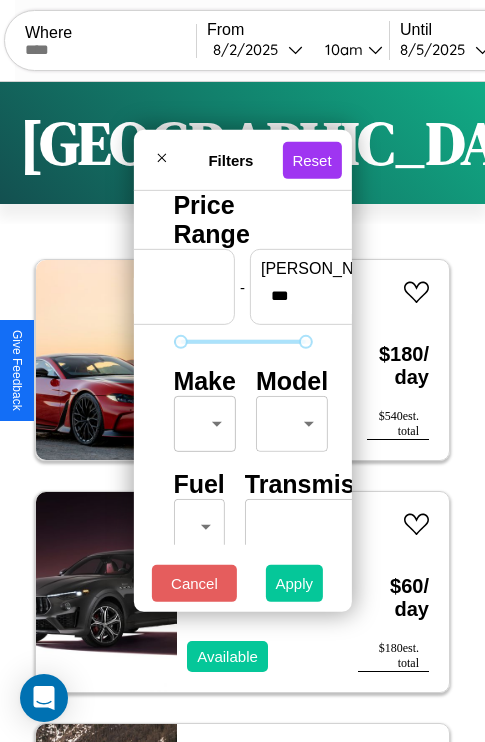 type on "**" 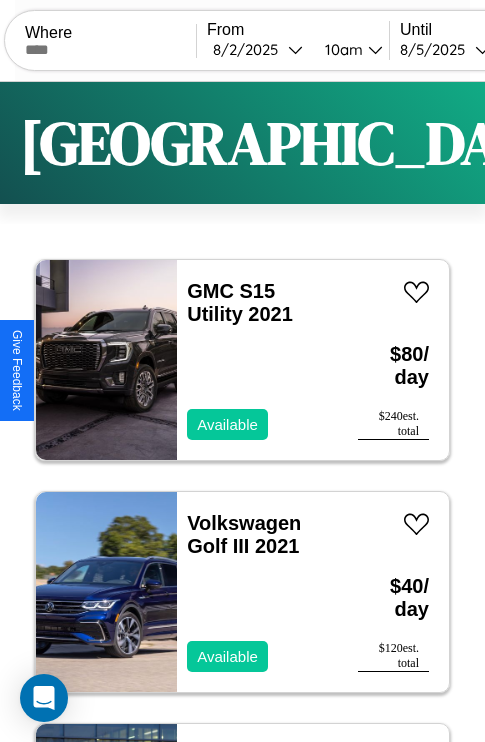scroll, scrollTop: 79, scrollLeft: 0, axis: vertical 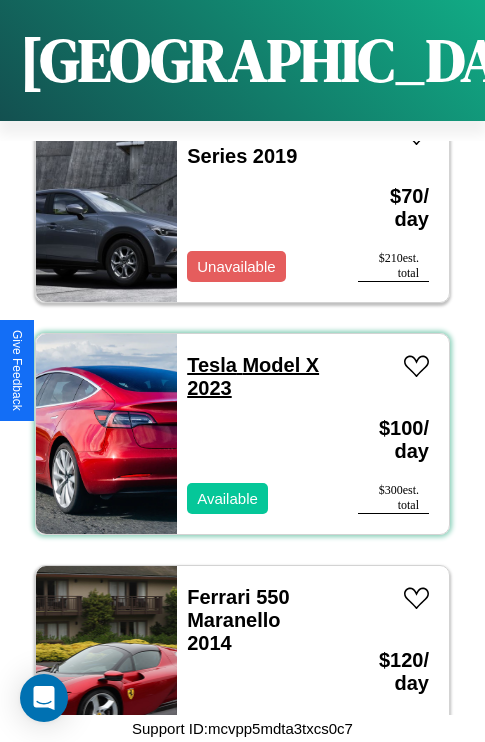click on "Tesla   Model X   2023" at bounding box center (253, 376) 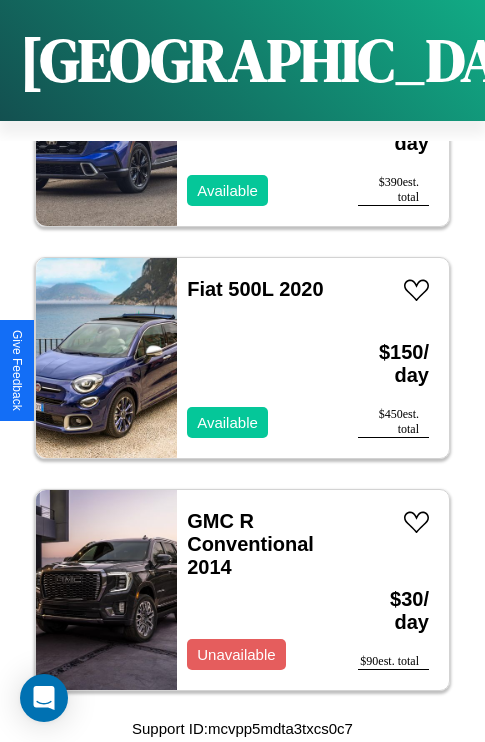 scroll, scrollTop: 10747, scrollLeft: 0, axis: vertical 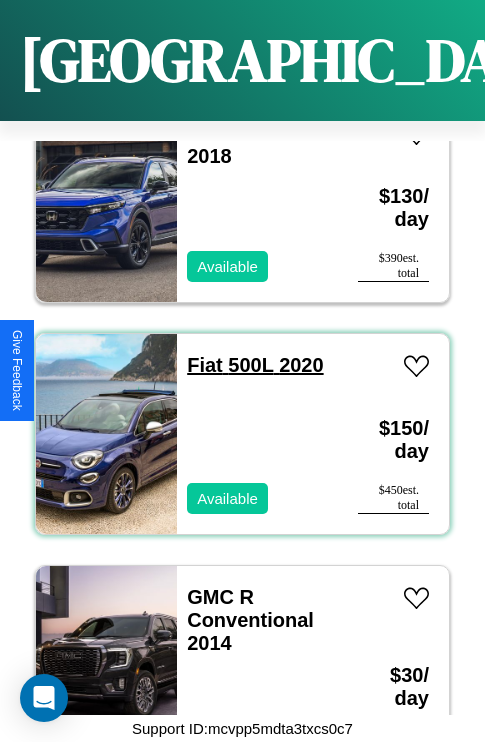 click on "Fiat   500L   2020" at bounding box center (255, 365) 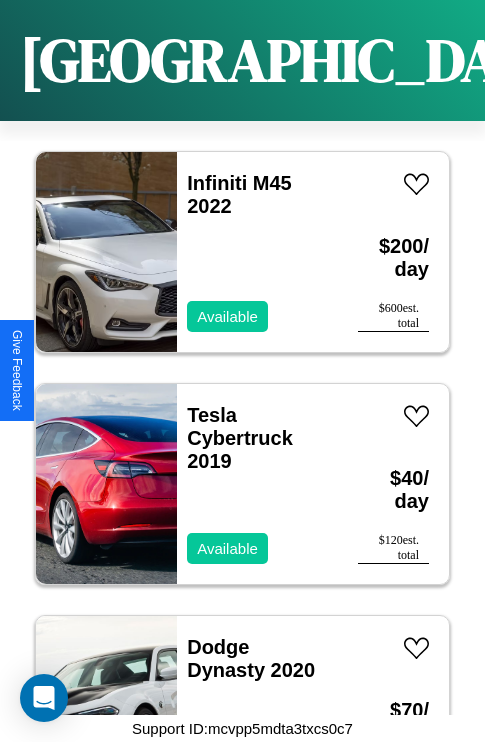 scroll, scrollTop: 26523, scrollLeft: 0, axis: vertical 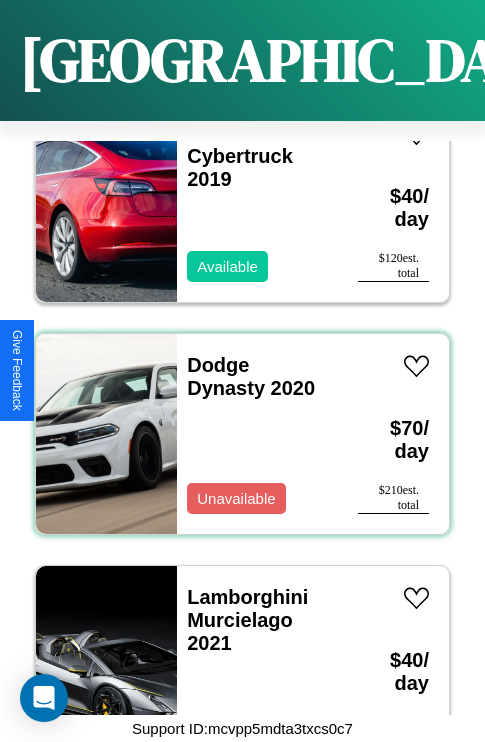 click on "Dodge   Dynasty   2020 Unavailable" at bounding box center [257, 434] 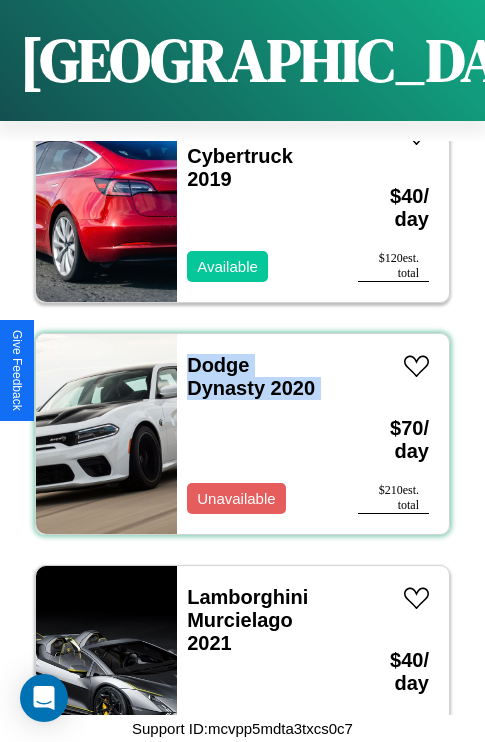 click on "Dodge   Dynasty   2020 Unavailable" at bounding box center [257, 434] 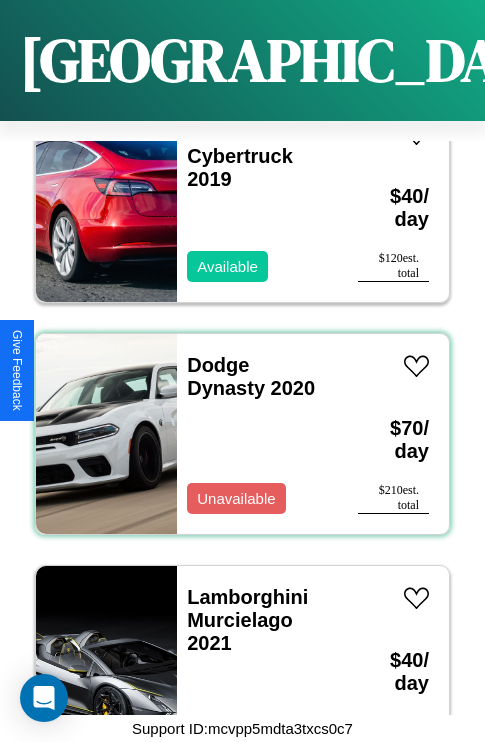 click on "Dodge   Dynasty   2020 Unavailable" at bounding box center (257, 434) 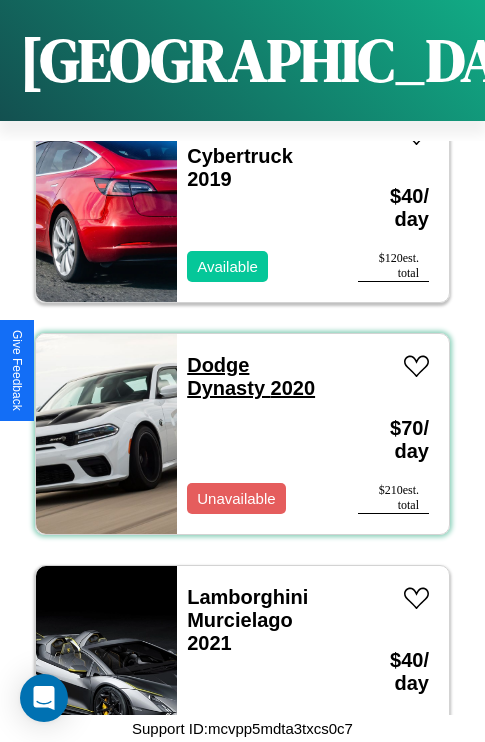 click on "Dodge   Dynasty   2020" at bounding box center (251, 376) 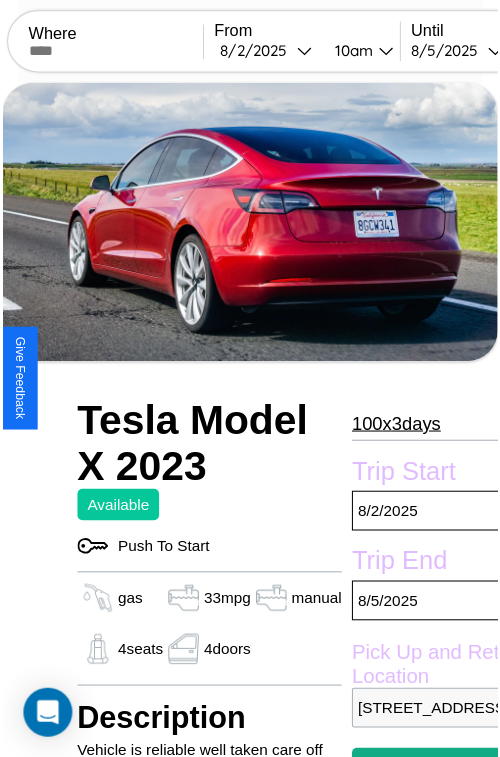 scroll, scrollTop: 130, scrollLeft: 68, axis: both 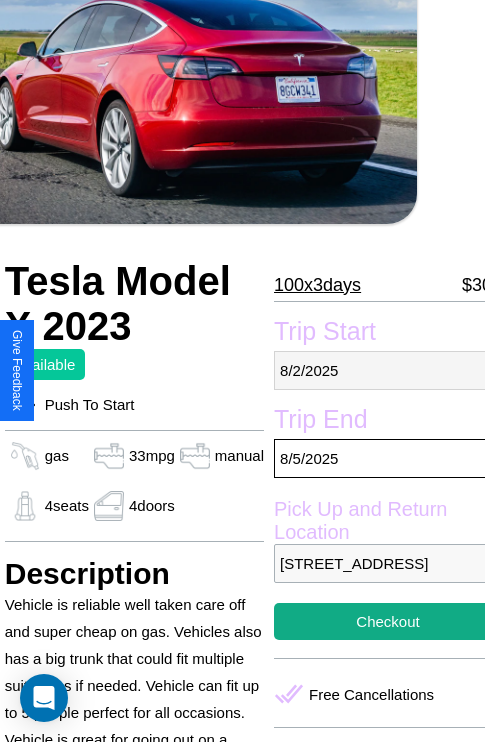 click on "8 / 2 / 2025" at bounding box center (388, 370) 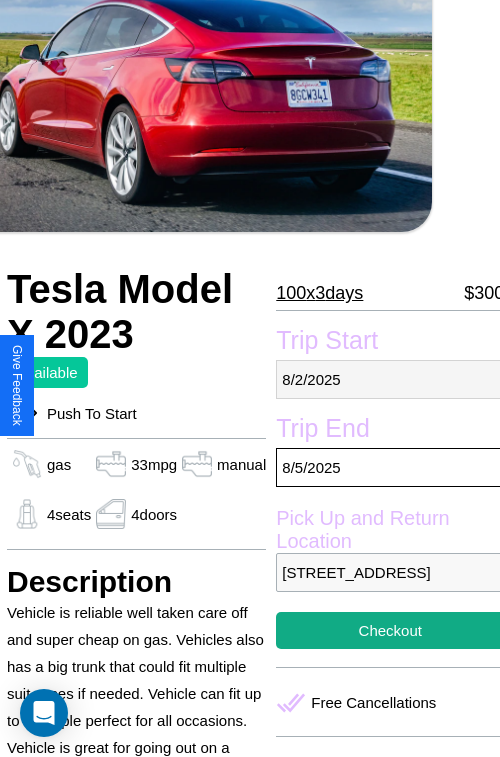 select on "*" 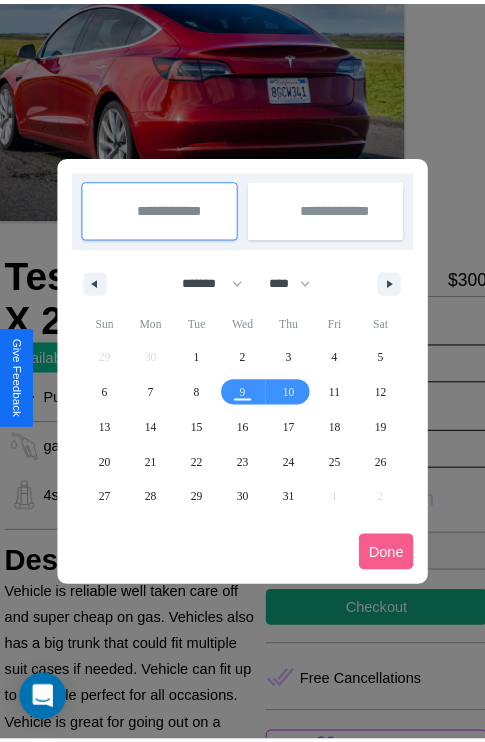 scroll, scrollTop: 0, scrollLeft: 68, axis: horizontal 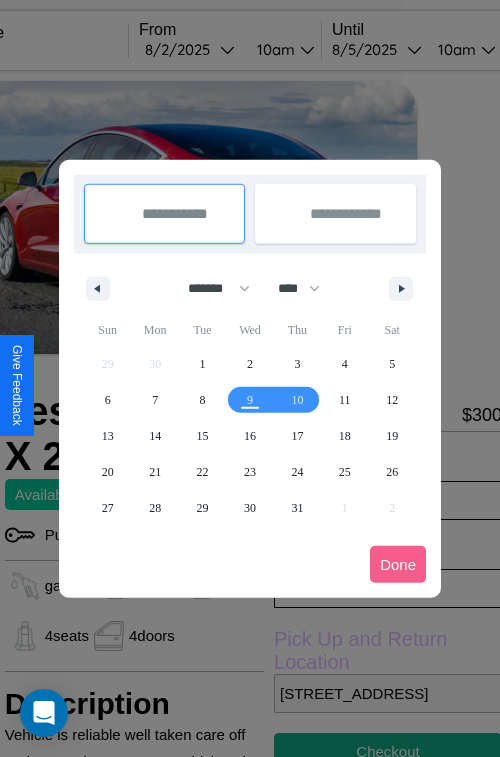 click at bounding box center (250, 378) 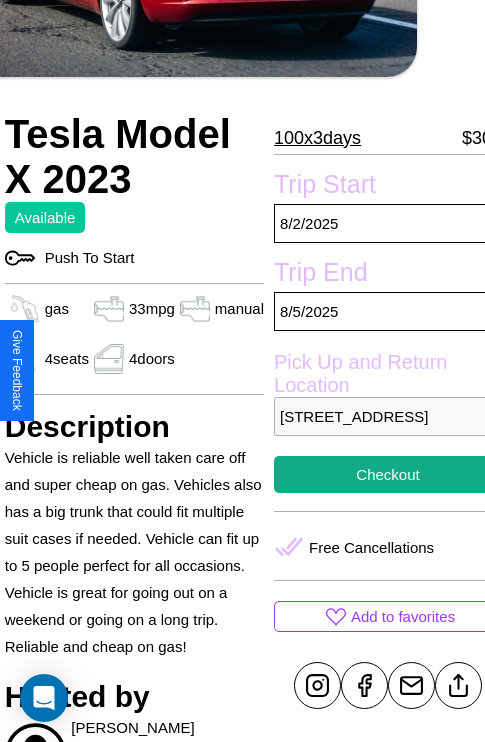 scroll, scrollTop: 336, scrollLeft: 68, axis: both 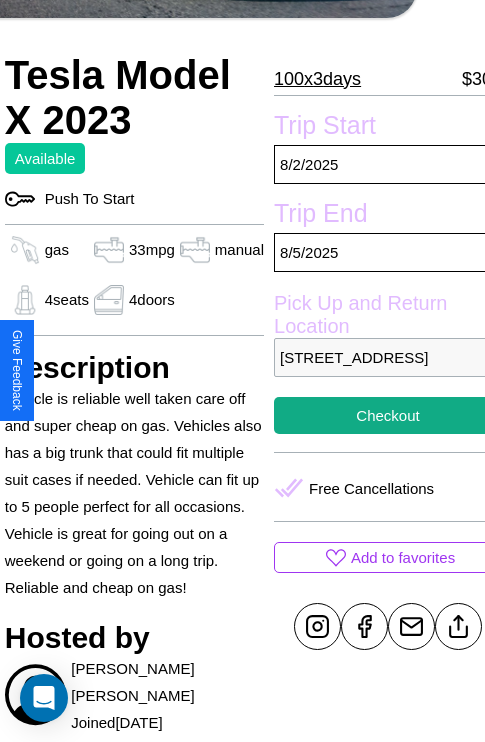 click on "3119 Market Street  Budapest  16500 Hungary" at bounding box center [388, 357] 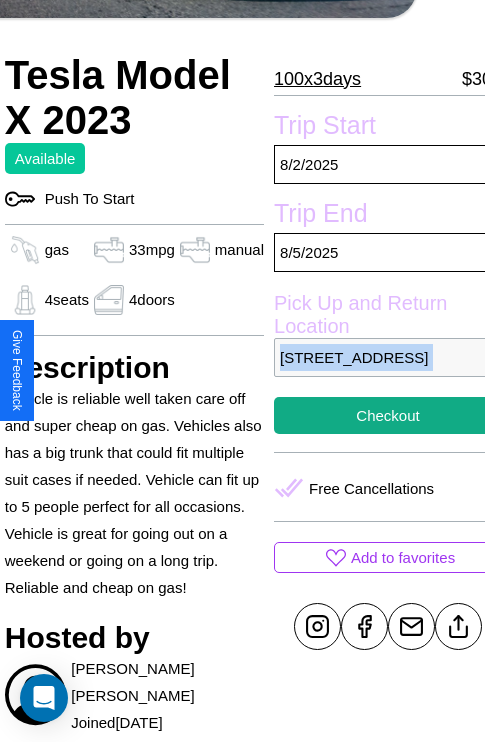 click on "3119 Market Street  Budapest  16500 Hungary" at bounding box center [388, 357] 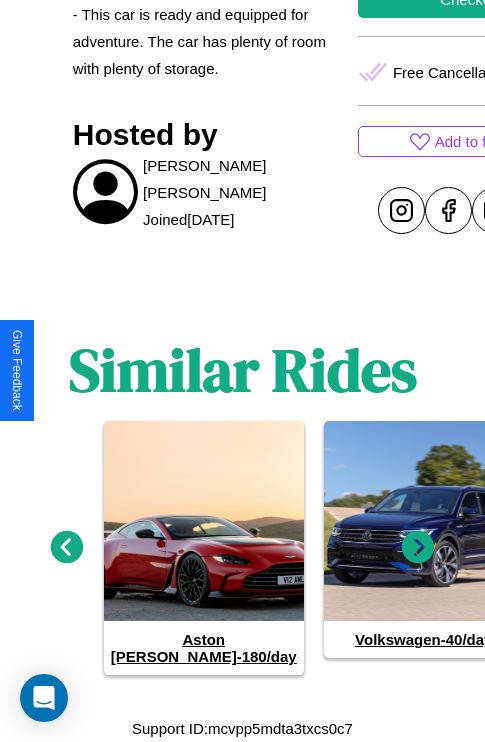 scroll, scrollTop: 853, scrollLeft: 0, axis: vertical 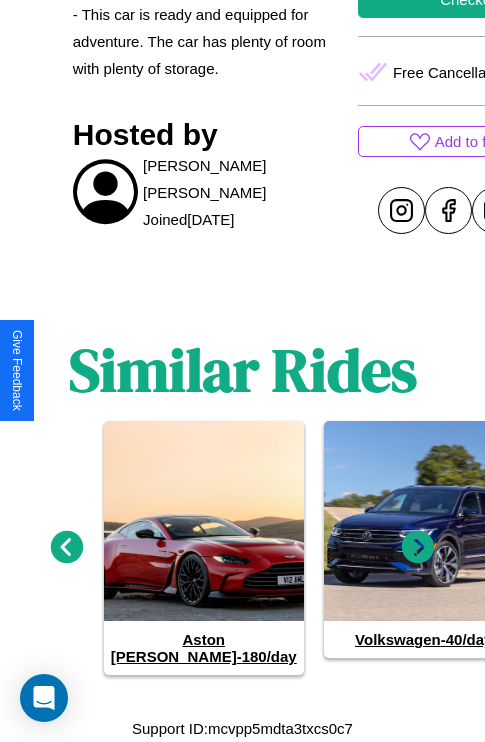 click 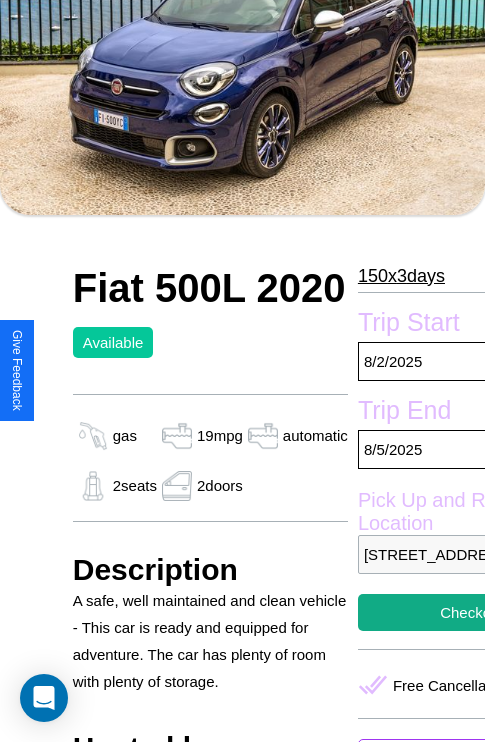 scroll, scrollTop: 135, scrollLeft: 0, axis: vertical 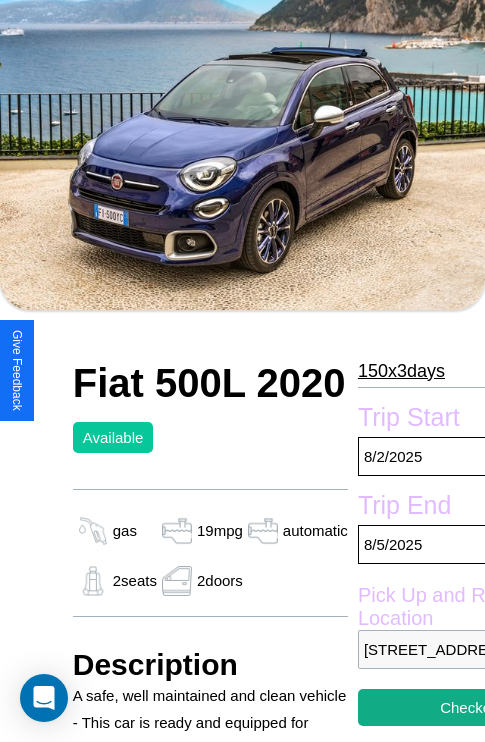 click on "150  x  3  days" at bounding box center (401, 371) 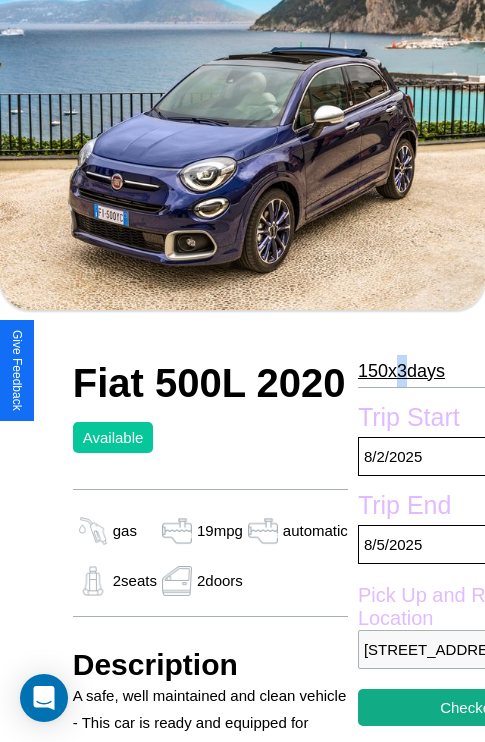 click on "150  x  3  days" at bounding box center (401, 371) 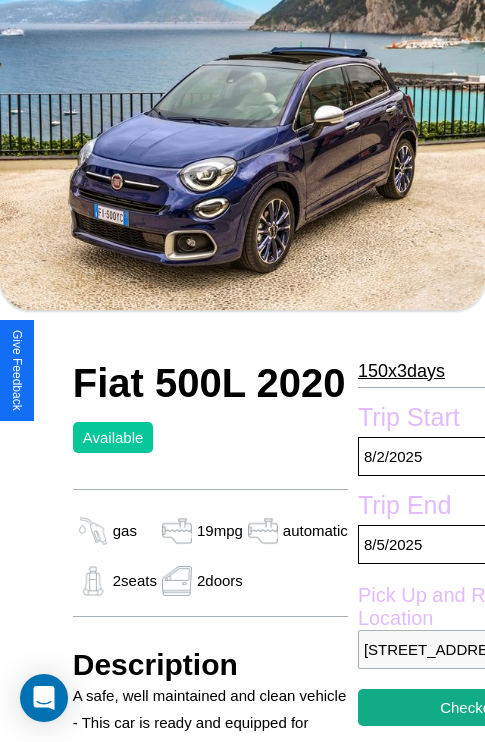 click on "150  x  3  days" at bounding box center [401, 371] 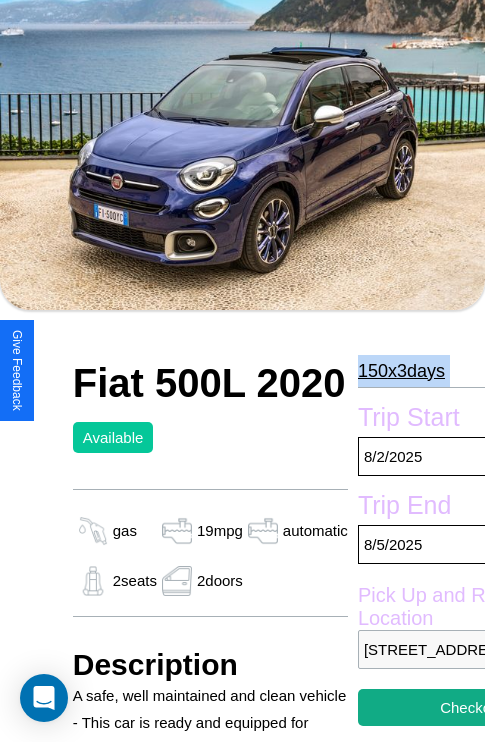 click on "150  x  3  days" at bounding box center (401, 371) 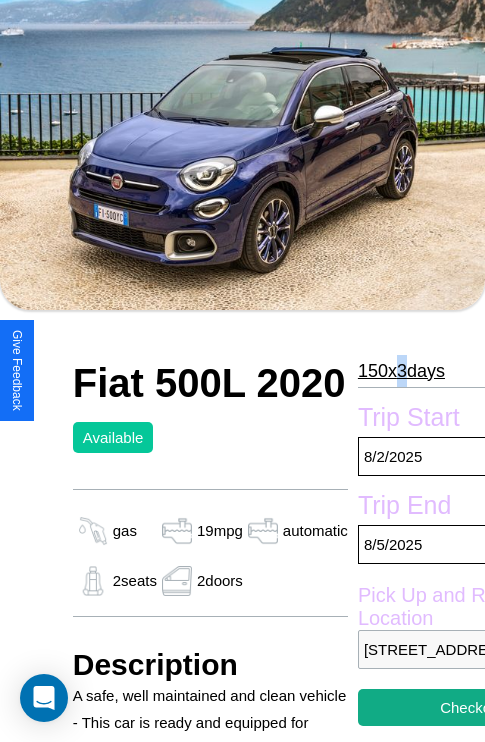 click on "150  x  3  days" at bounding box center [401, 371] 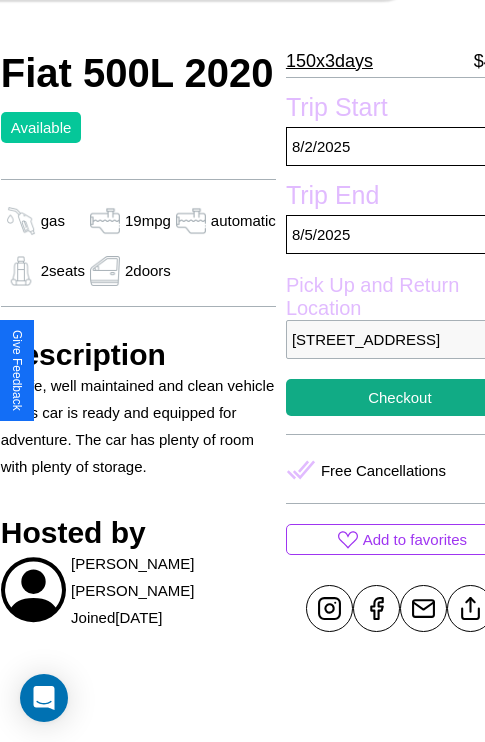 scroll, scrollTop: 499, scrollLeft: 84, axis: both 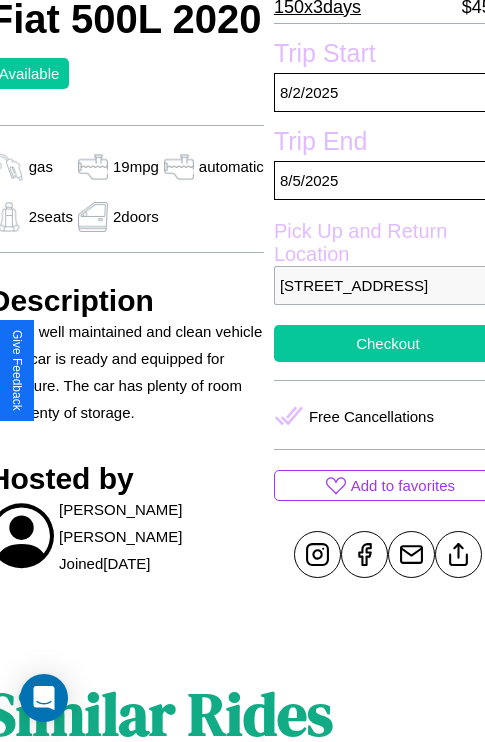 click on "Checkout" at bounding box center (388, 343) 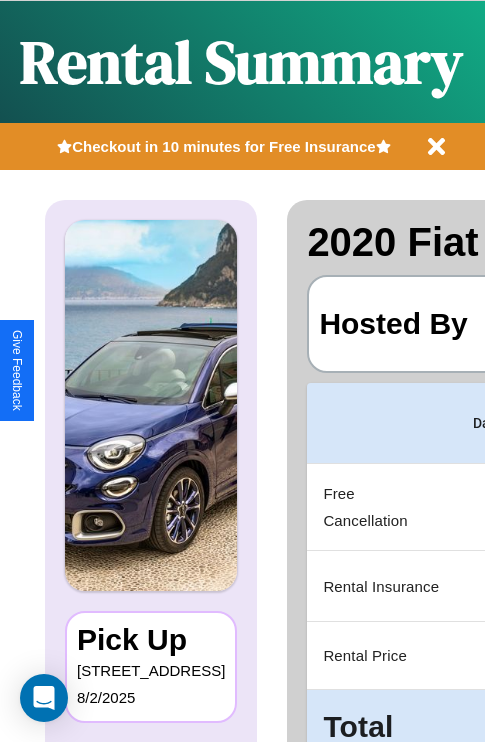 scroll, scrollTop: 0, scrollLeft: 378, axis: horizontal 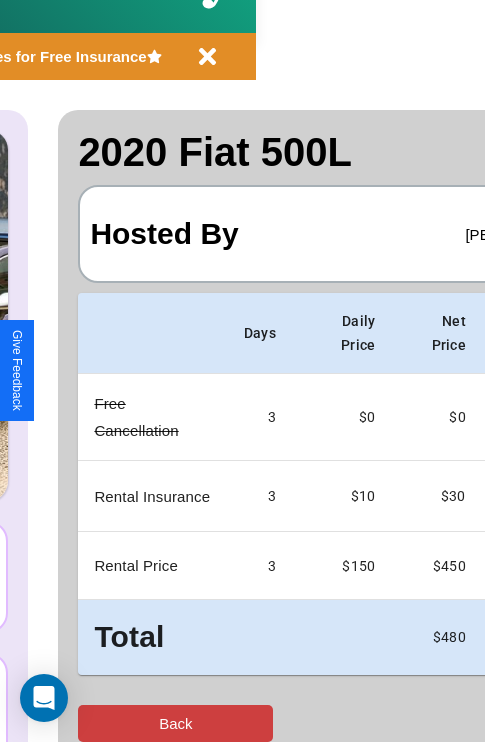 click on "Back" at bounding box center [175, 723] 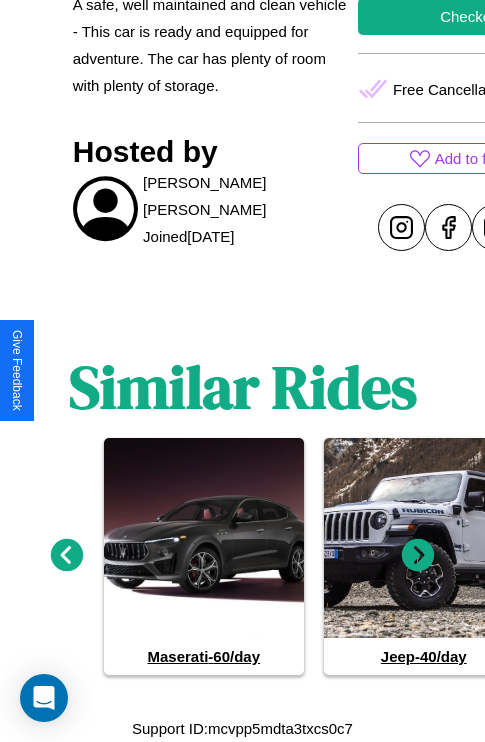 scroll, scrollTop: 853, scrollLeft: 0, axis: vertical 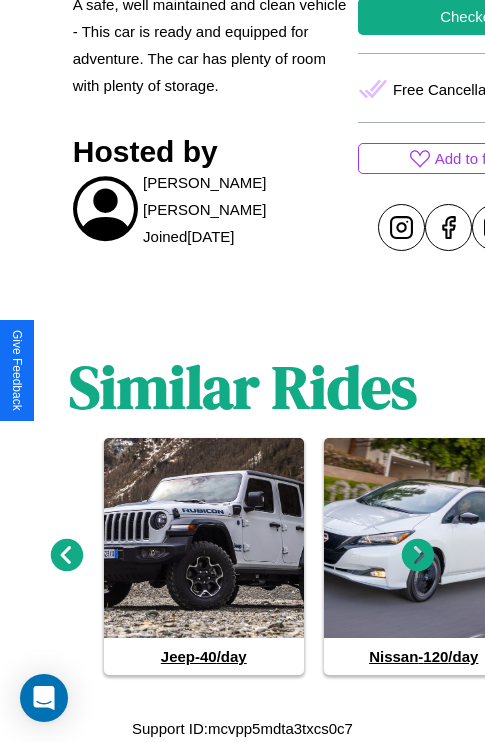 click 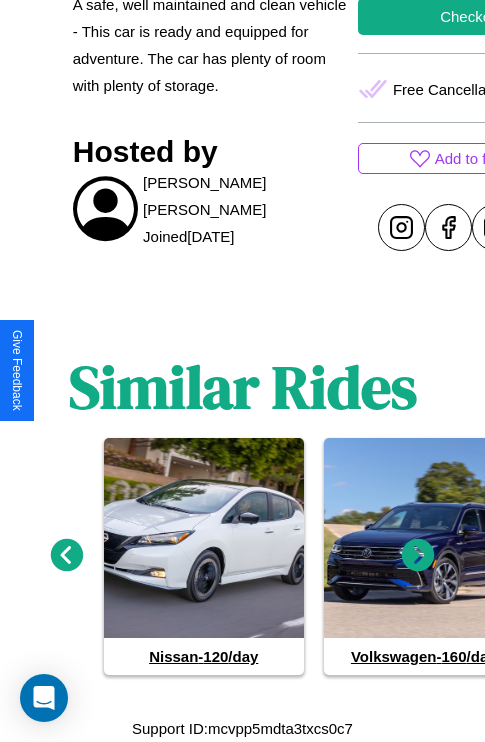 click 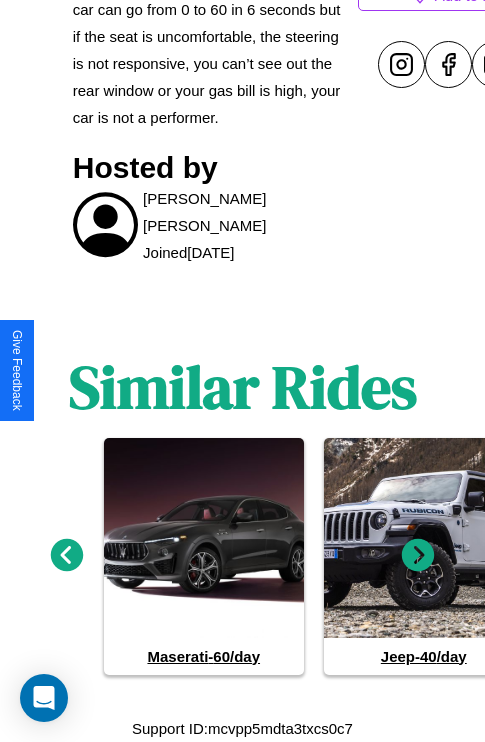 scroll, scrollTop: 949, scrollLeft: 0, axis: vertical 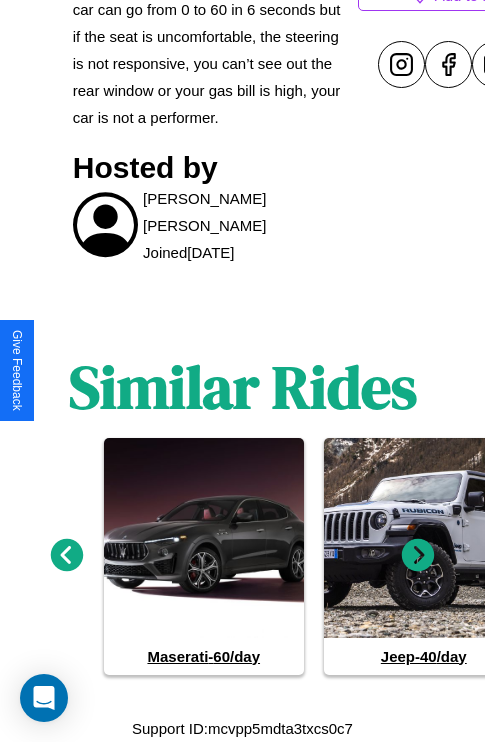 click 